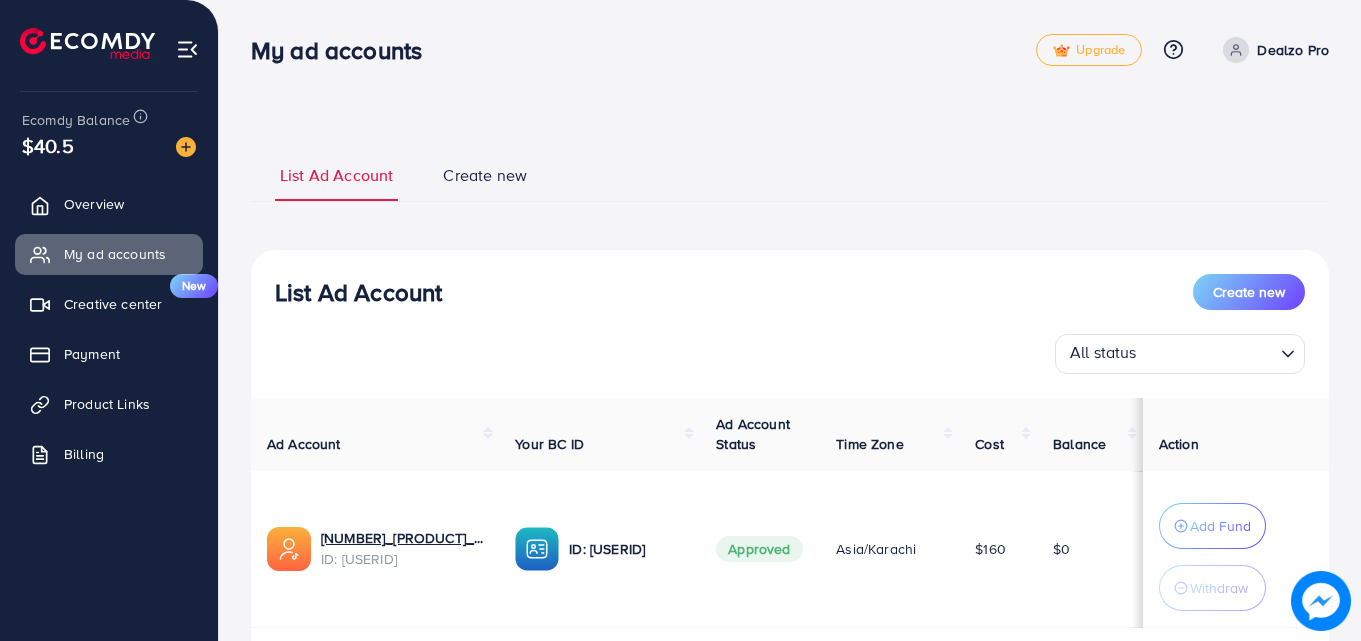 scroll, scrollTop: 0, scrollLeft: 0, axis: both 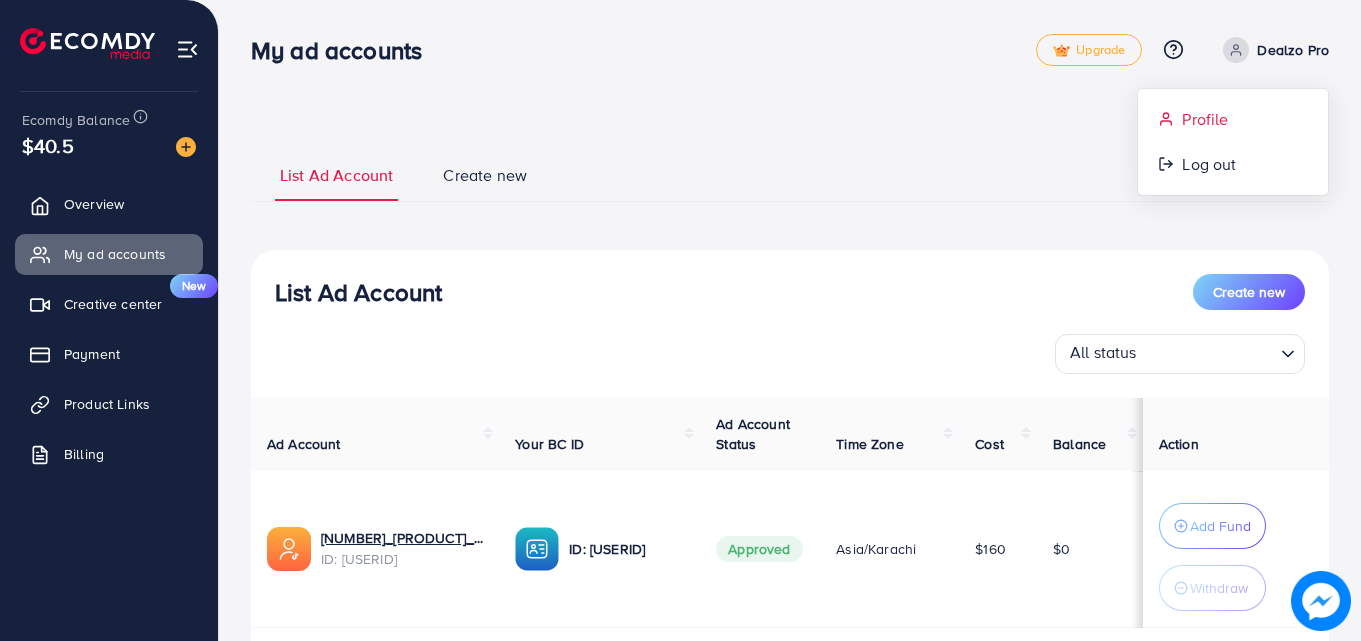 click 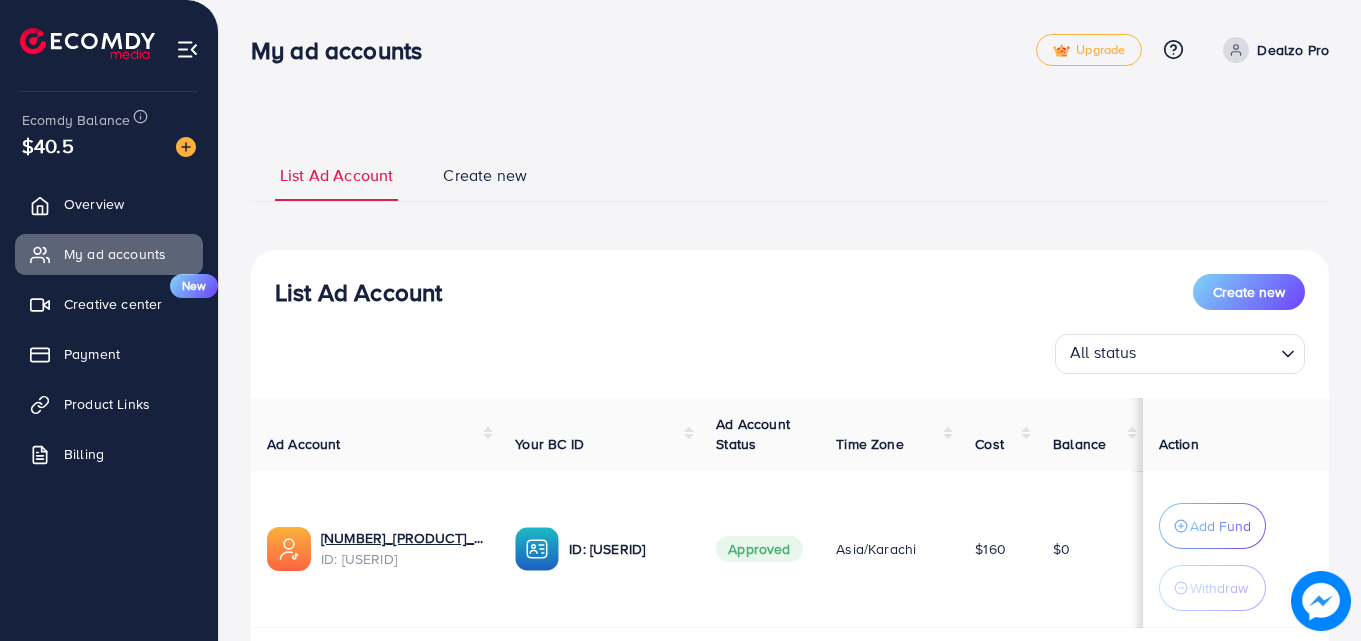 select on "********" 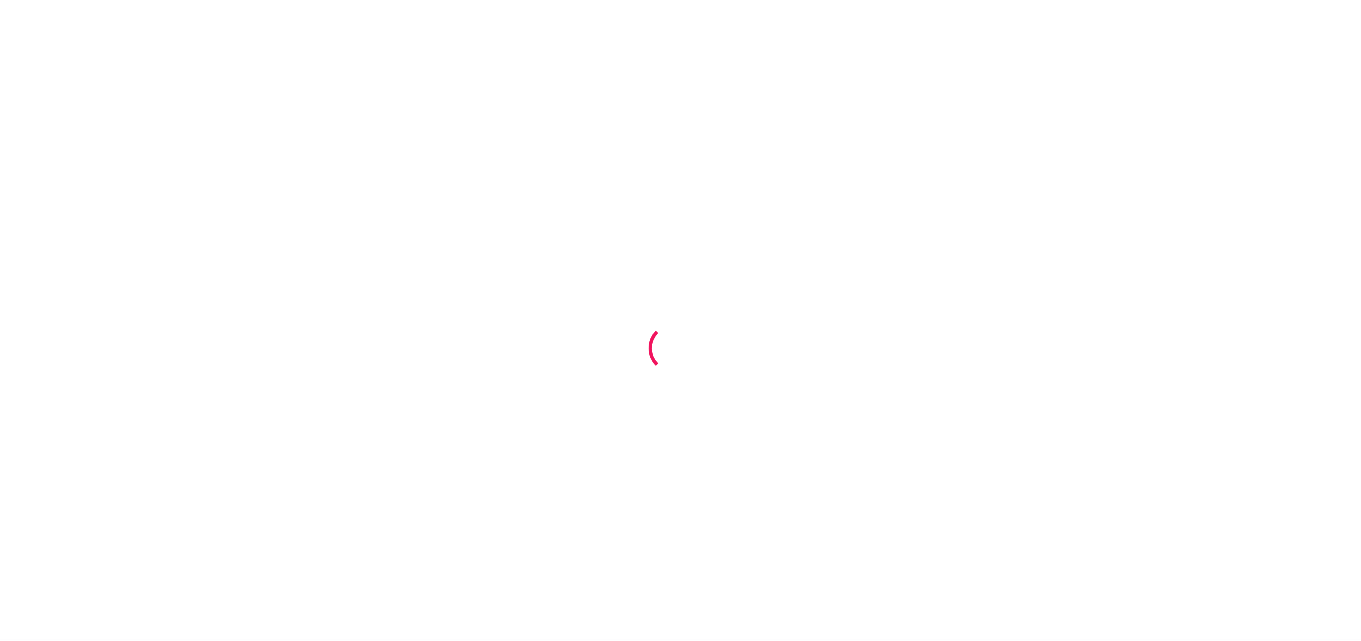 scroll, scrollTop: 0, scrollLeft: 0, axis: both 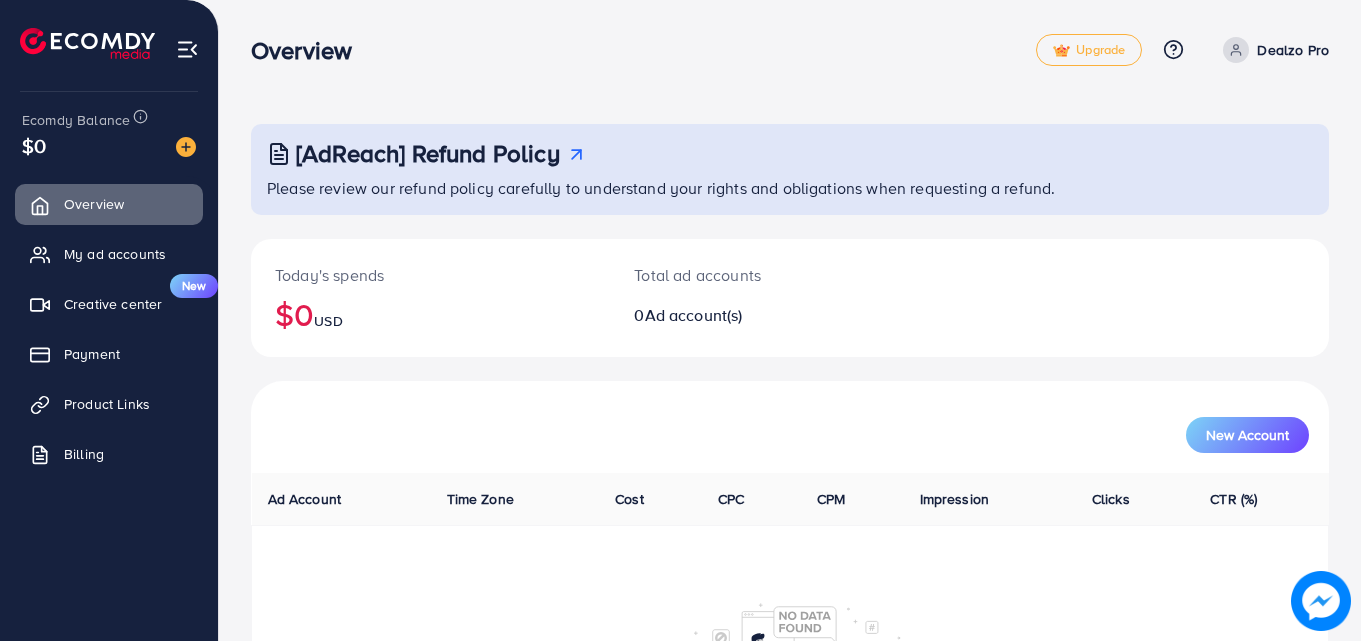 click on "Dealzo Pro" at bounding box center [1272, 50] 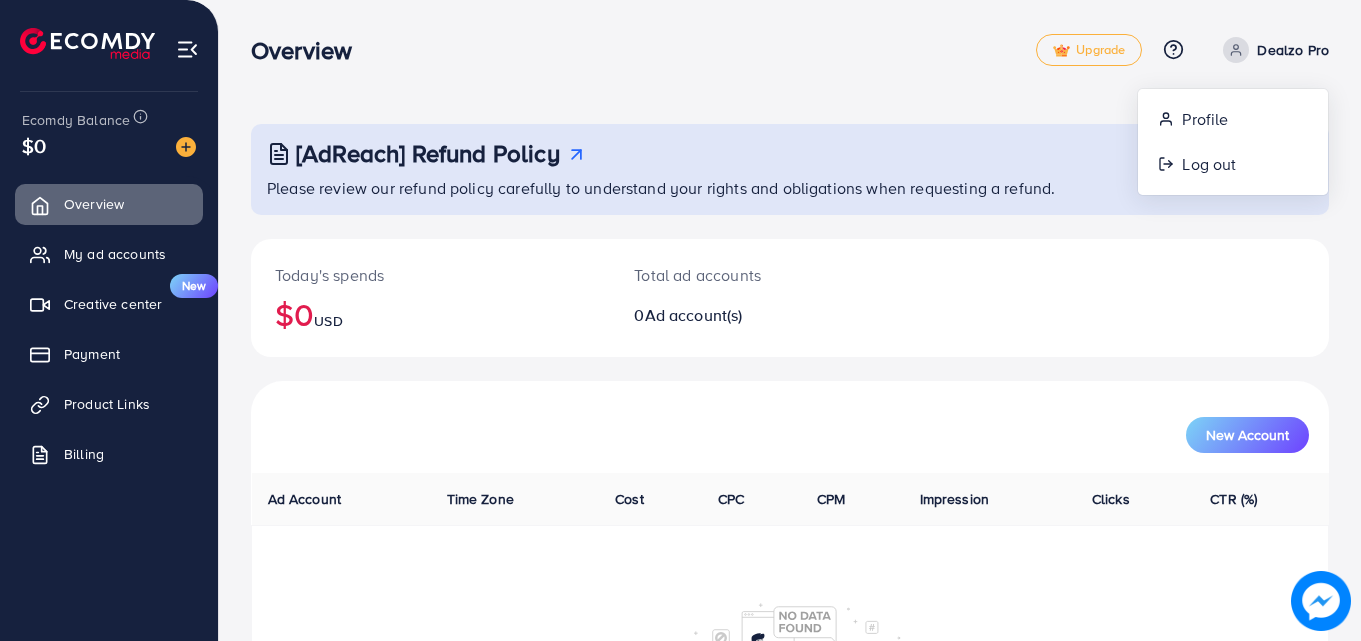 click on "[AdReach] Refund Policy   Please review our refund policy carefully to understand your rights and obligations when requesting a refund.   Today's spends   $[PRICE]  USD  Total ad accounts   0  Ad account(s)  New Account                Ad Account Time Zone Cost CPC CPM Impression Clicks CTR (%)" at bounding box center [790, 436] 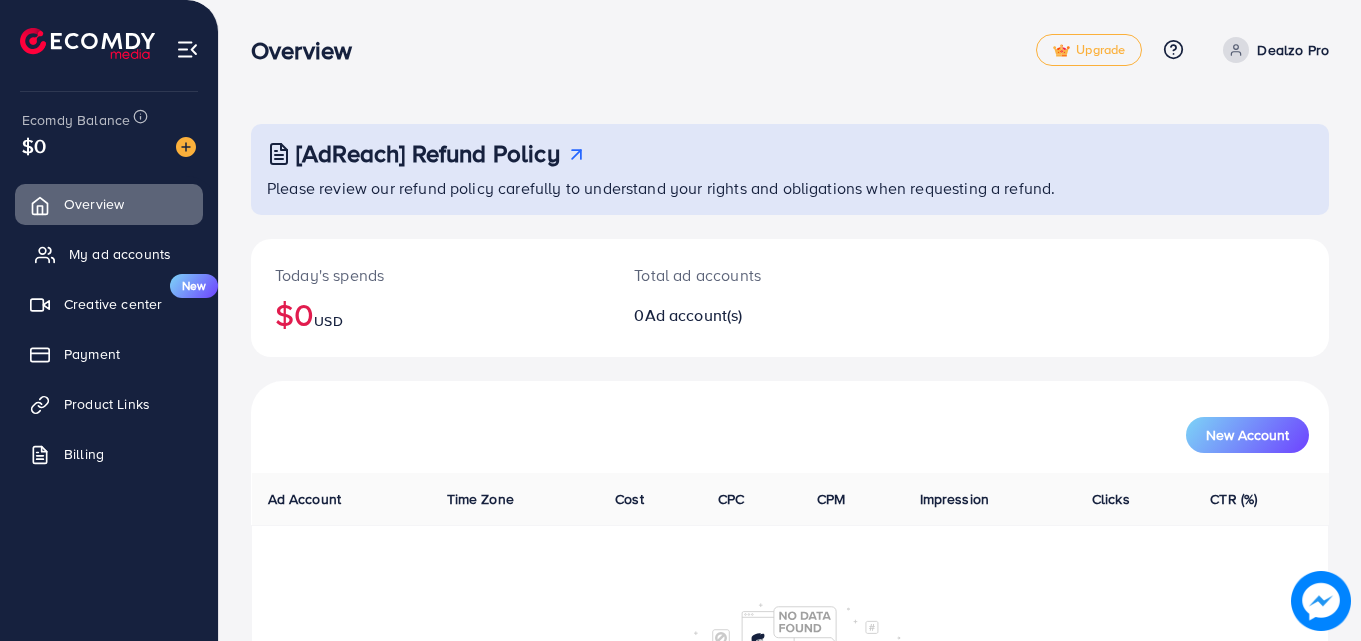 click on "My ad accounts" at bounding box center (109, 254) 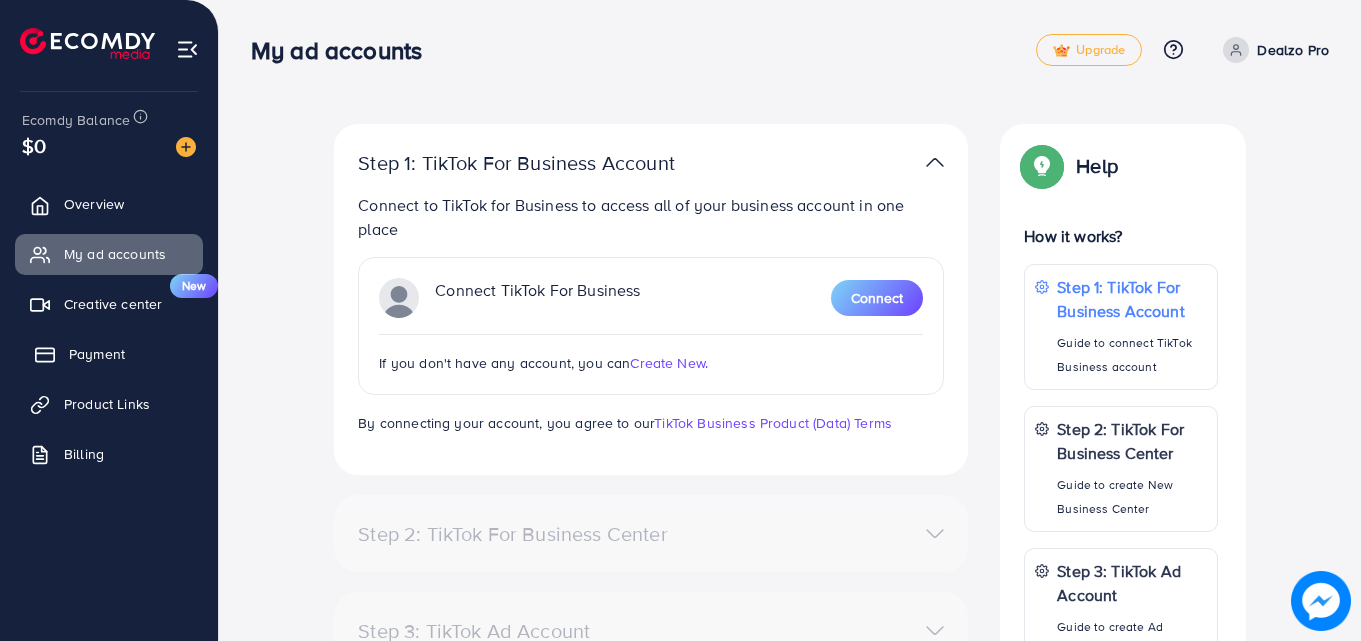 click on "Payment" at bounding box center (109, 354) 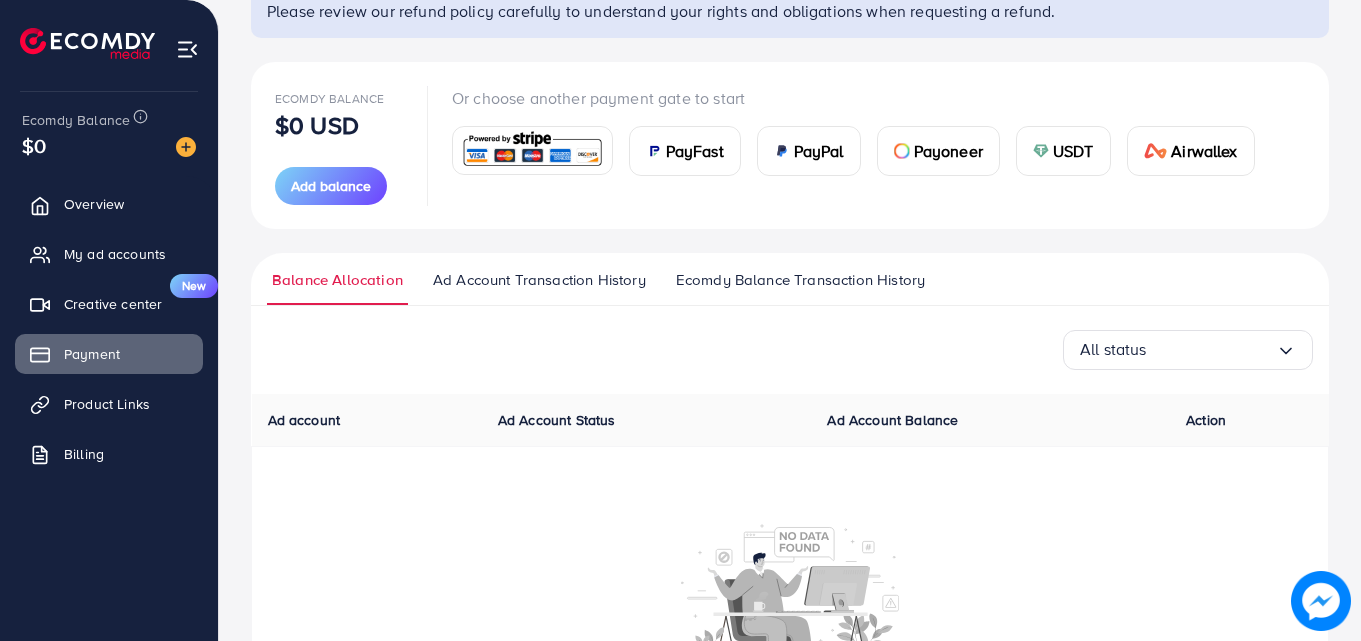 scroll, scrollTop: 0, scrollLeft: 0, axis: both 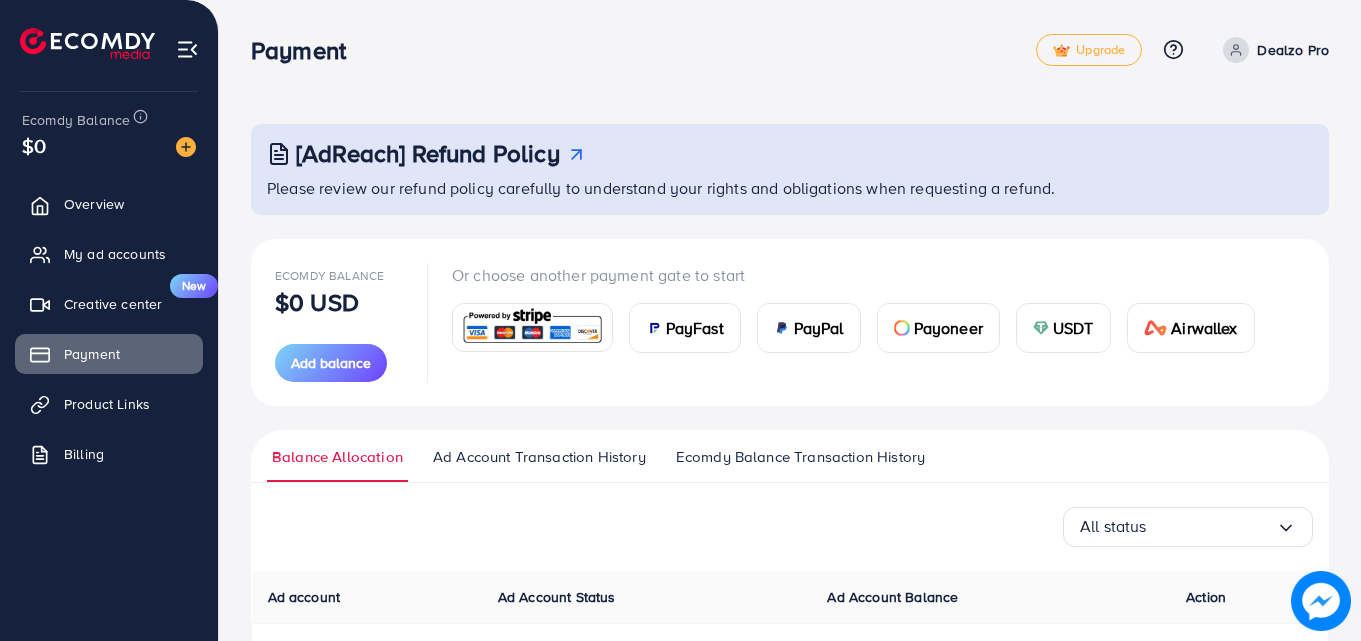 click on "[AdReach] Refund Policy" at bounding box center [428, 153] 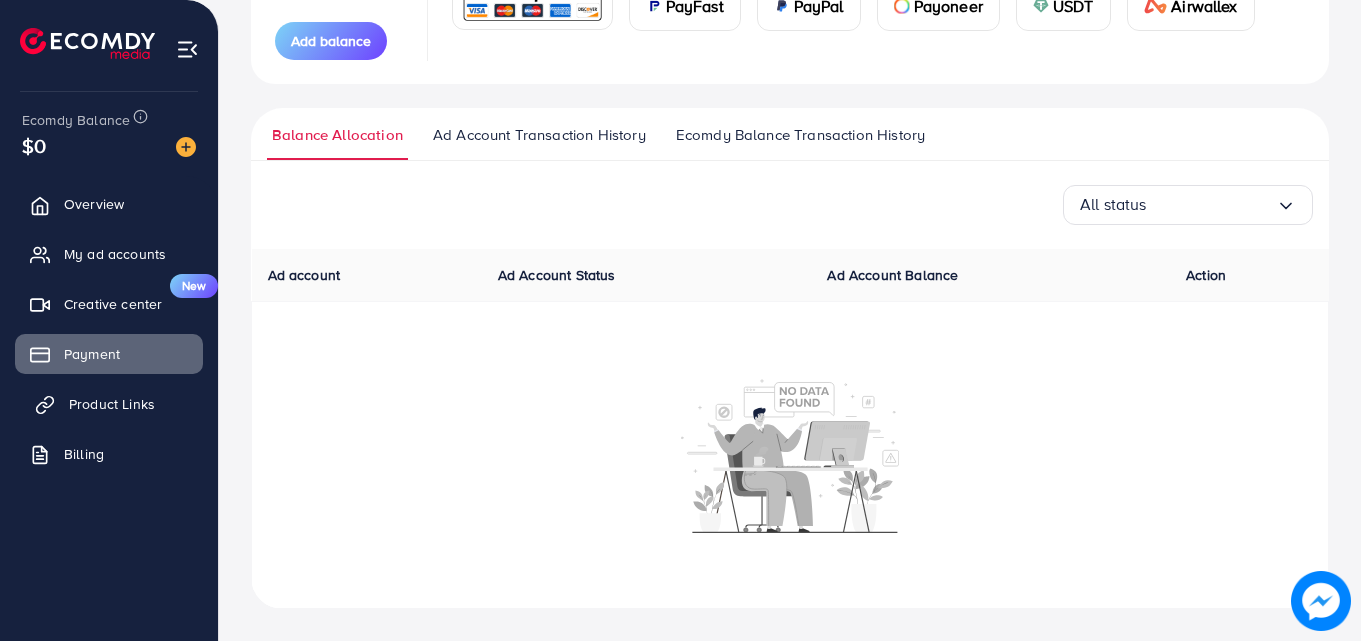 click on "Product Links" at bounding box center [109, 404] 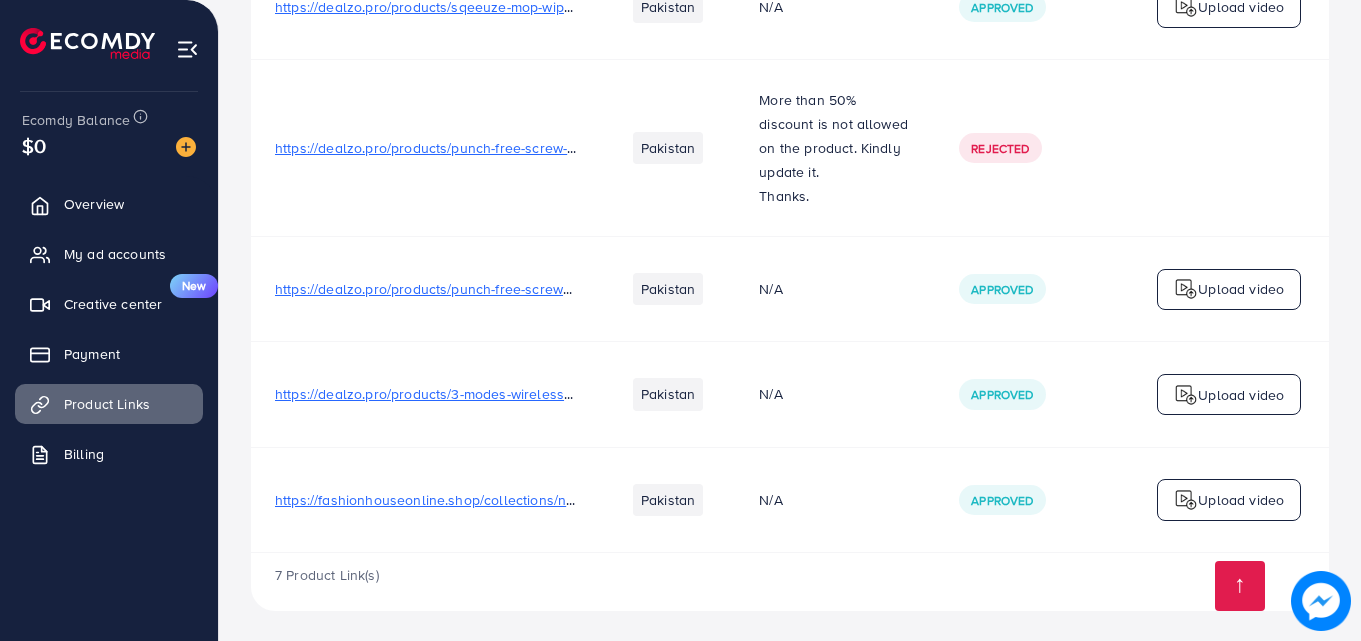 scroll, scrollTop: 657, scrollLeft: 0, axis: vertical 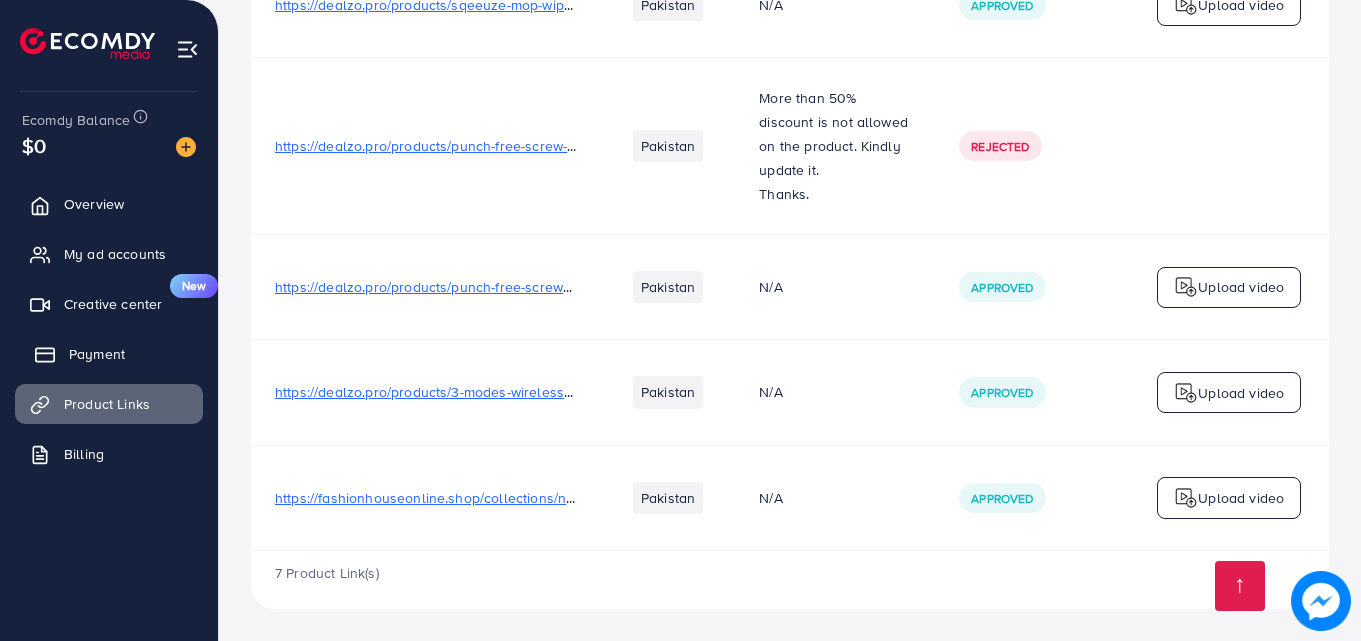 click on "Payment" at bounding box center [109, 354] 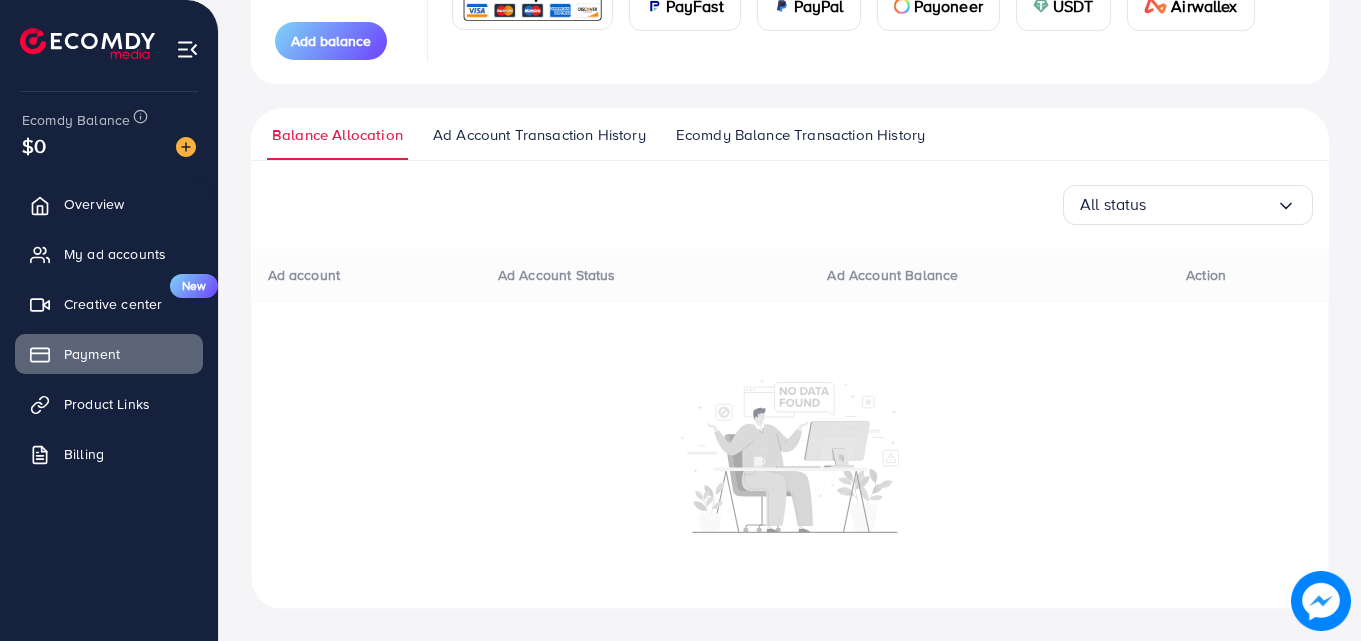 scroll, scrollTop: 0, scrollLeft: 0, axis: both 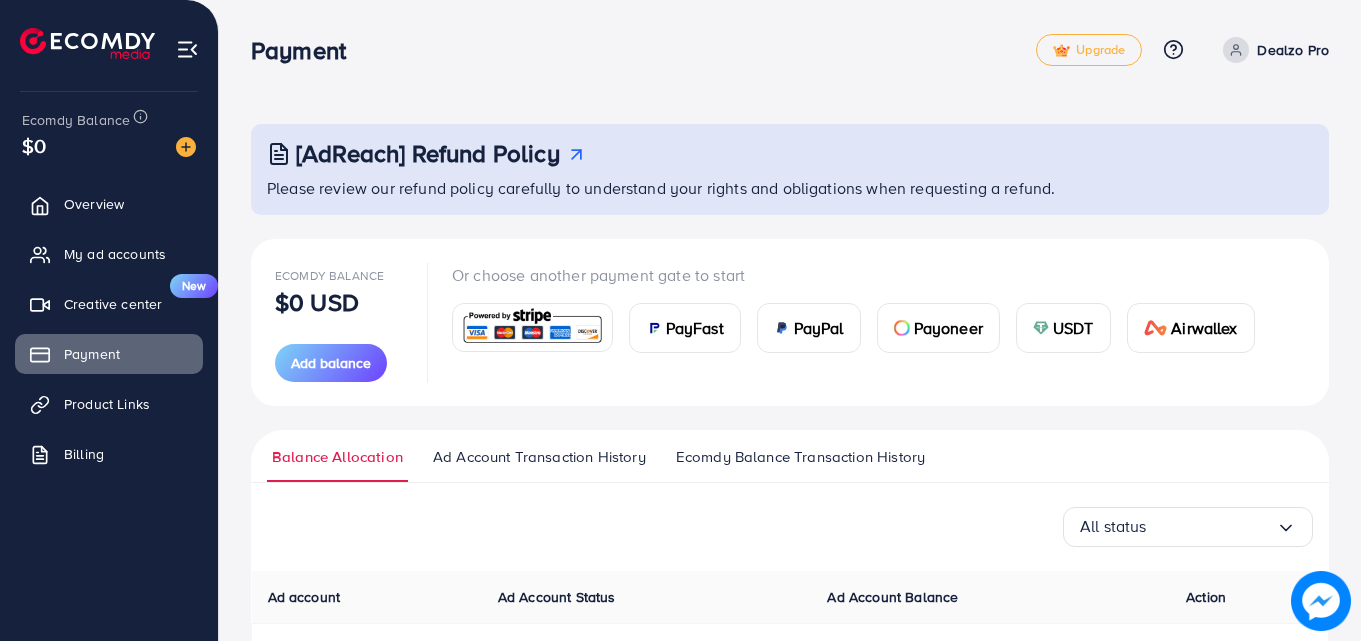 click on "Ad Account Transaction History" at bounding box center [539, 457] 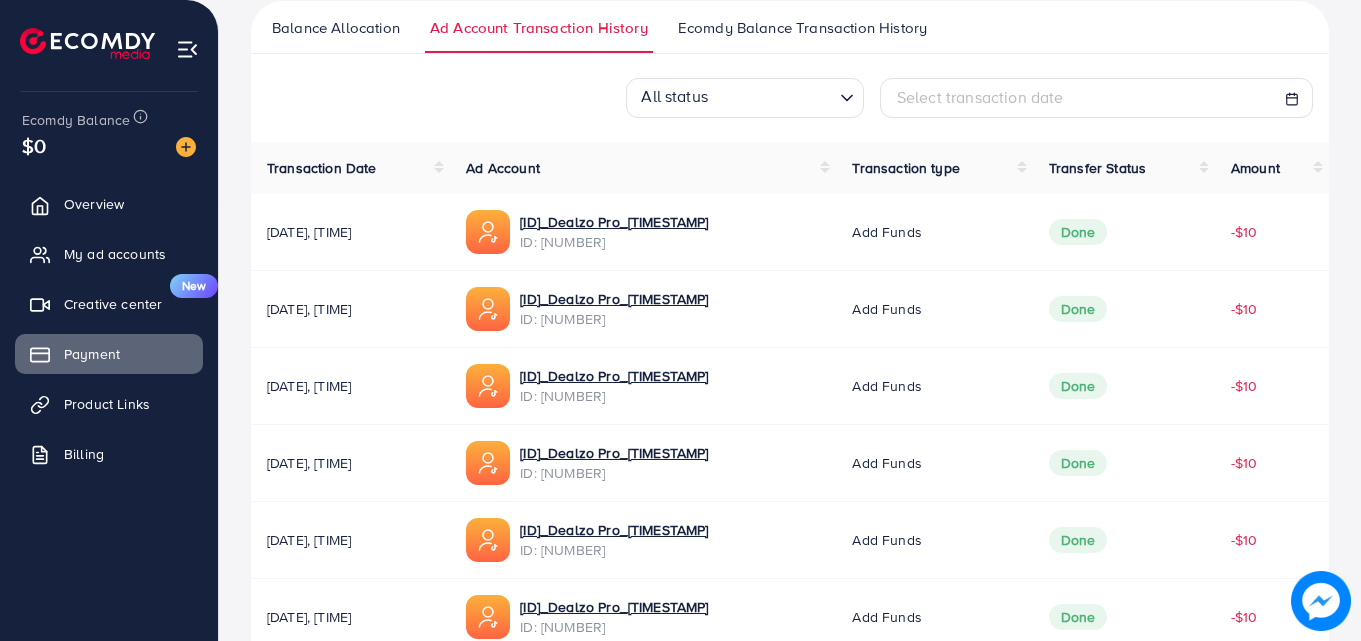 scroll, scrollTop: 431, scrollLeft: 0, axis: vertical 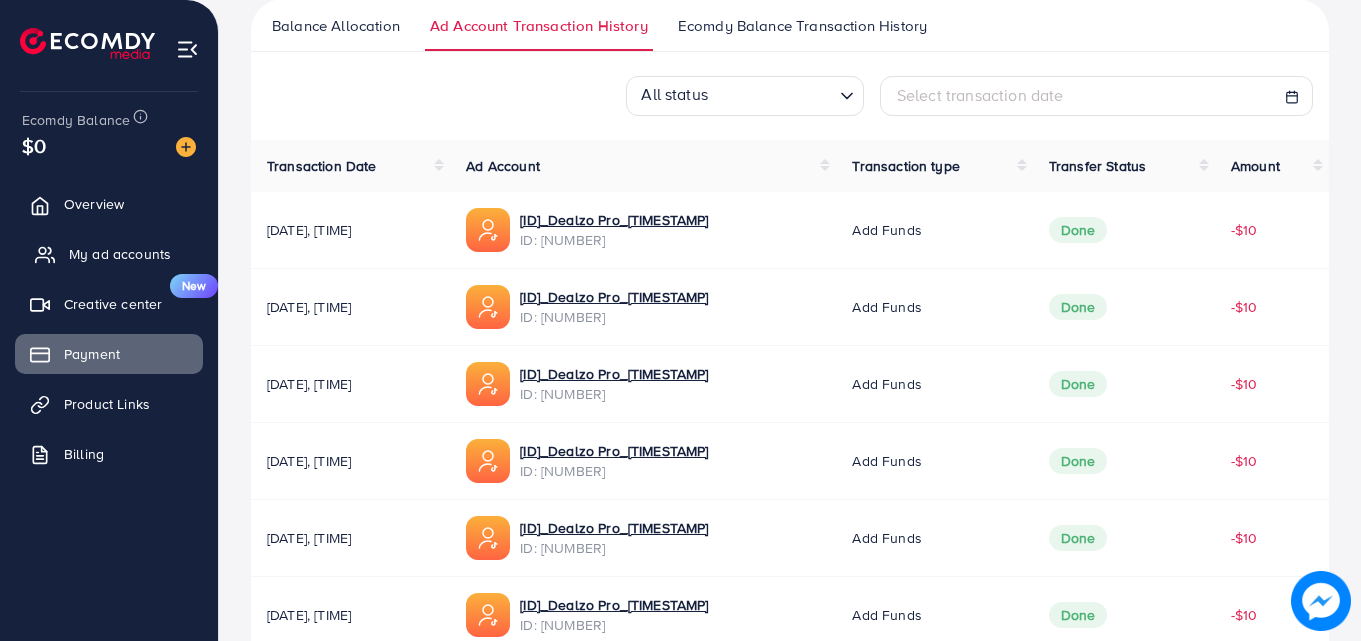 click on "My ad accounts" at bounding box center (109, 254) 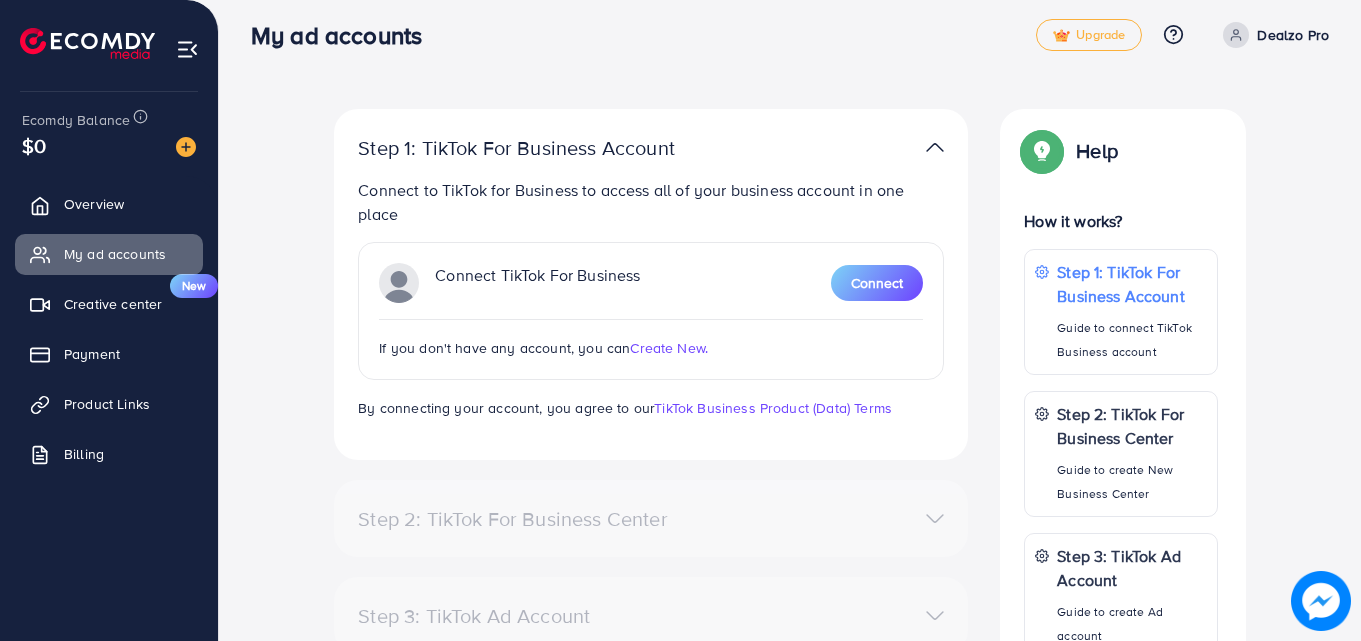 scroll, scrollTop: 0, scrollLeft: 0, axis: both 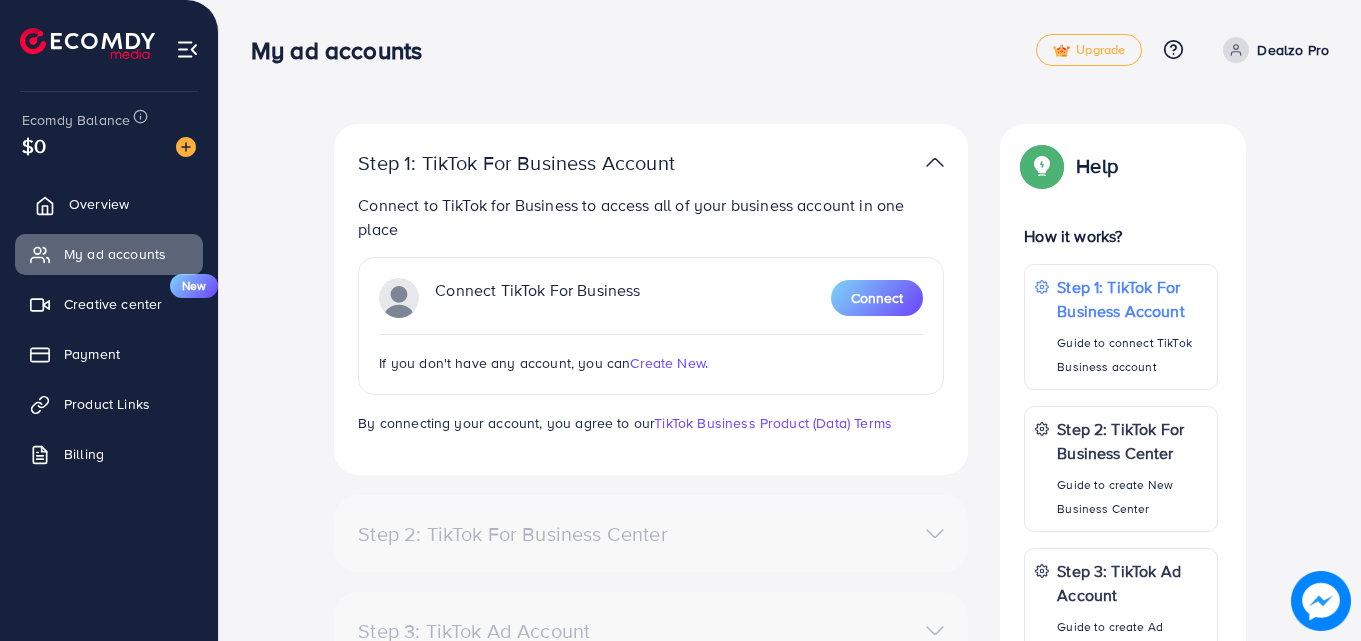 click on "Overview" at bounding box center (109, 204) 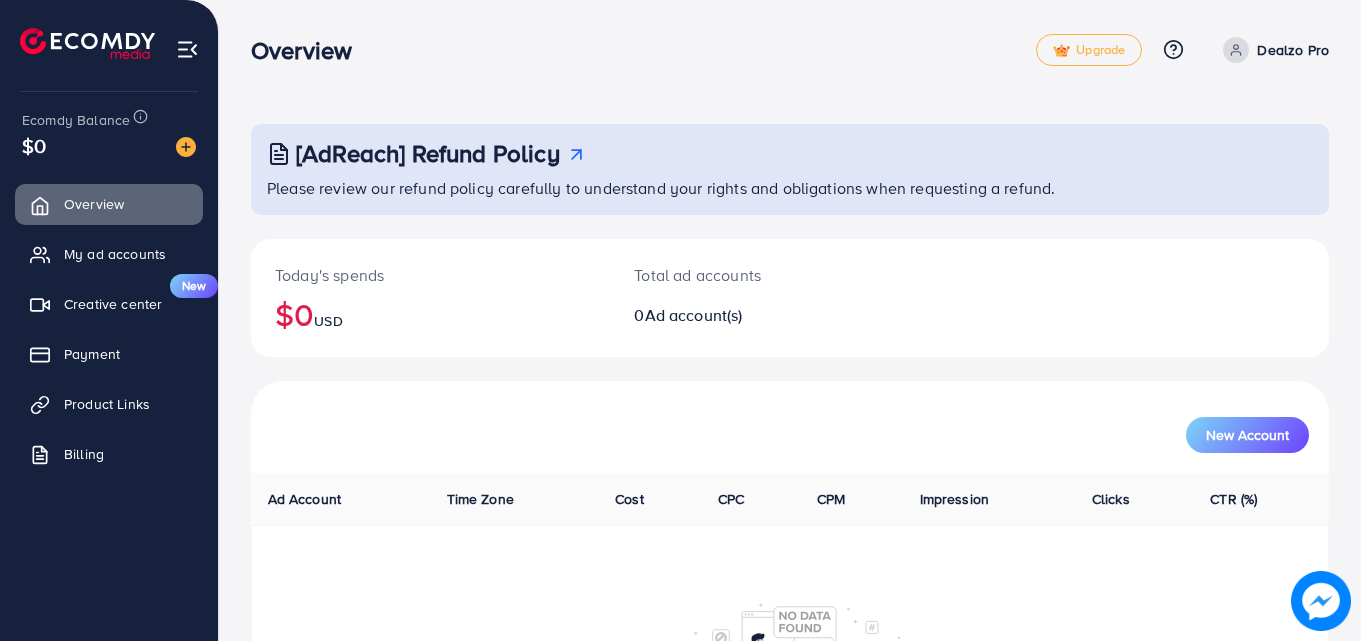 click at bounding box center (1236, 50) 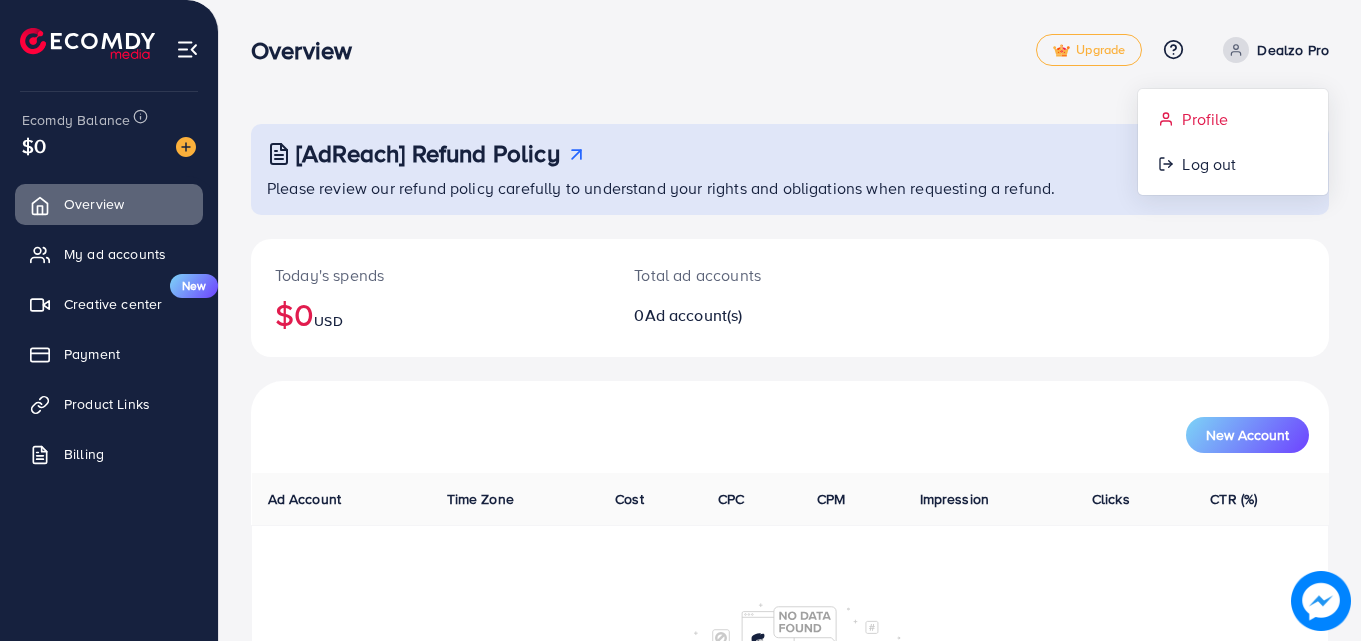 click on "Profile" at bounding box center (1205, 119) 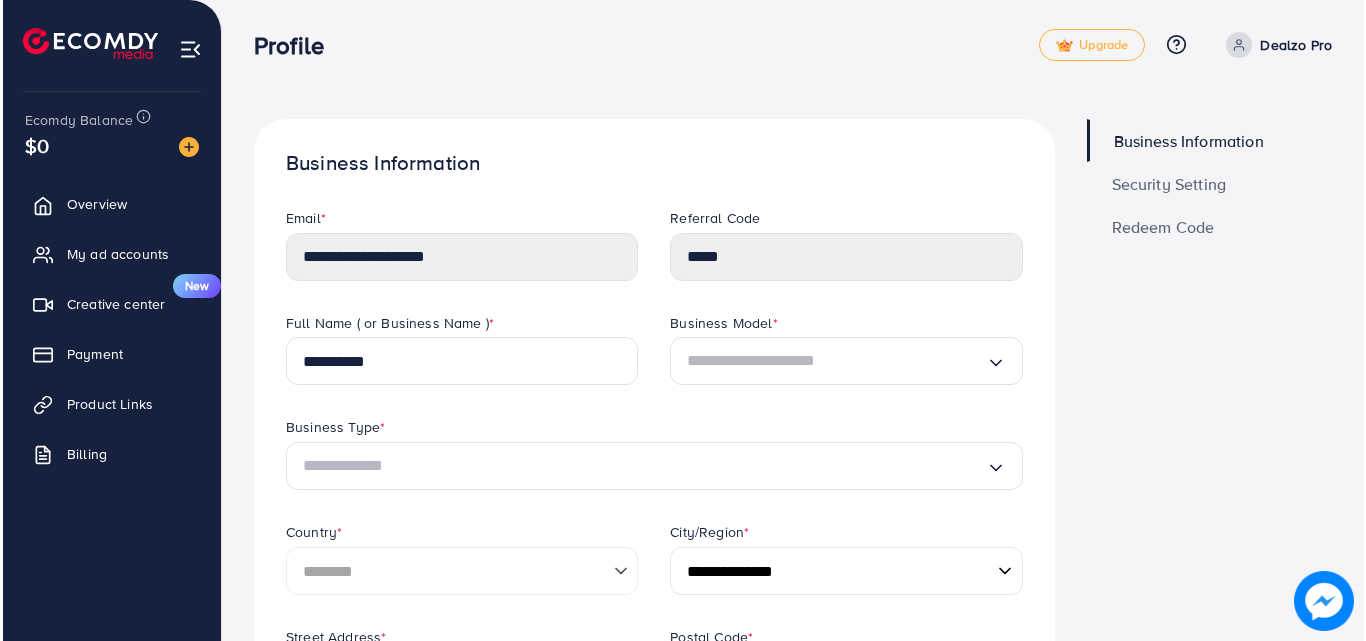 scroll, scrollTop: 0, scrollLeft: 0, axis: both 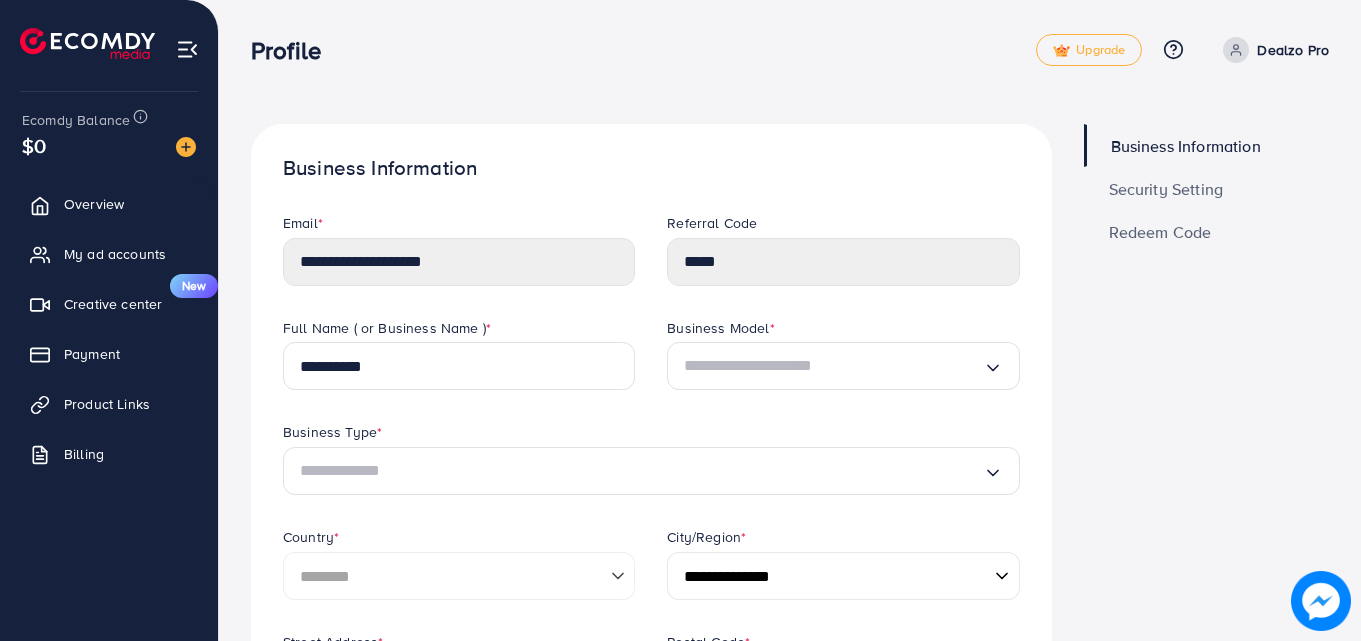 click on "Security Setting" at bounding box center [1207, 188] 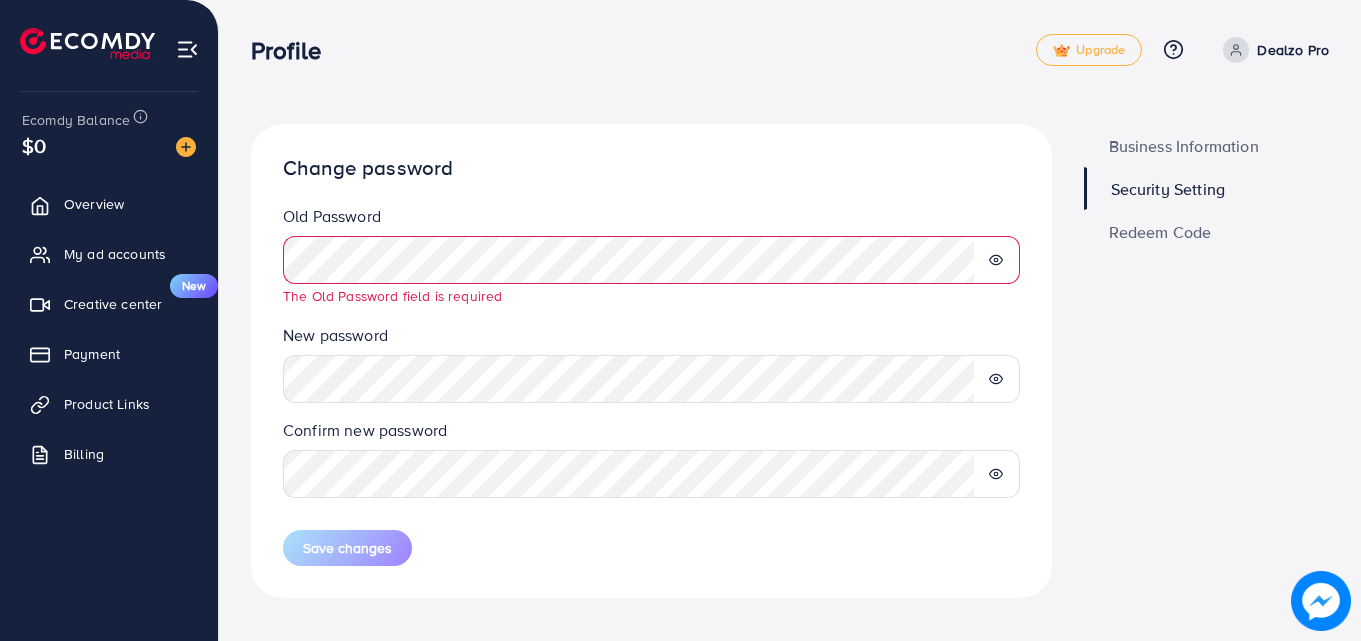click at bounding box center (996, 260) 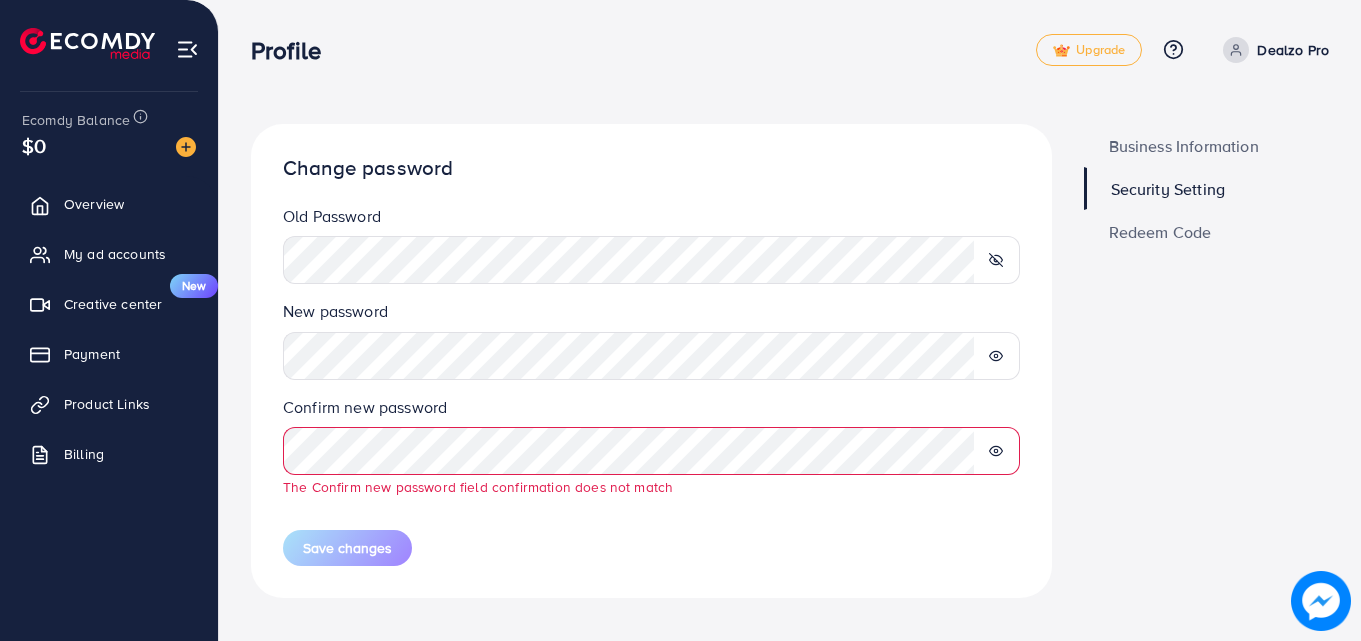 click 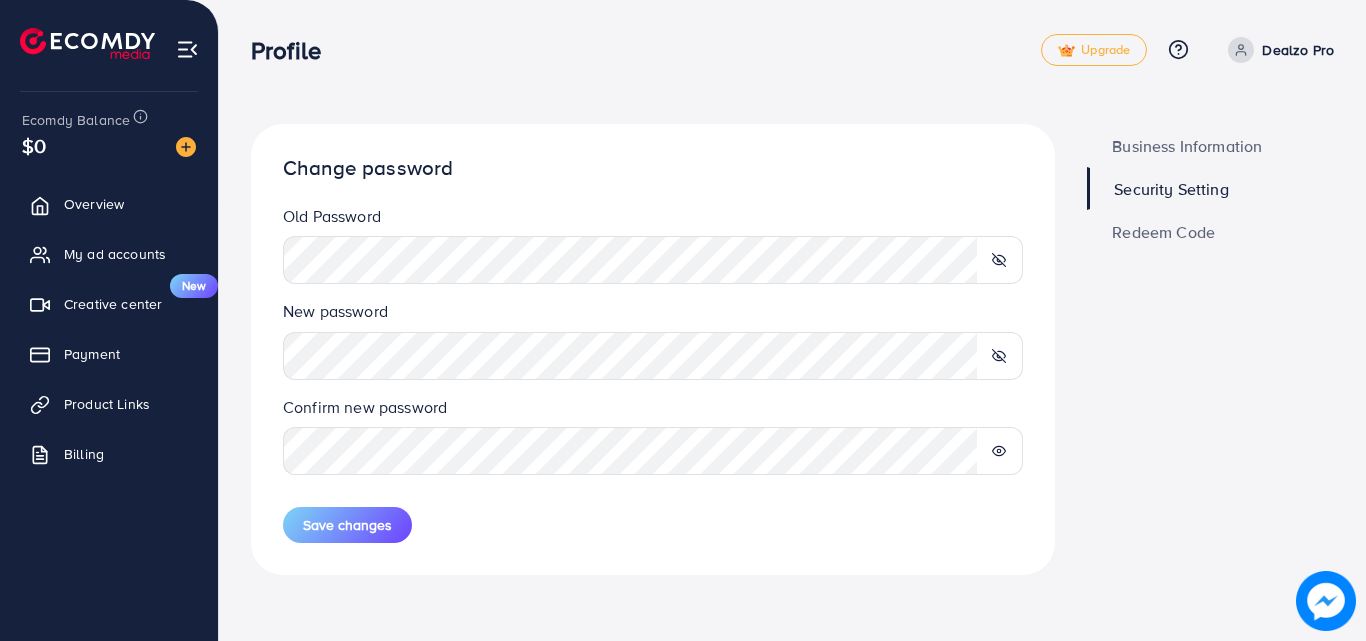 click 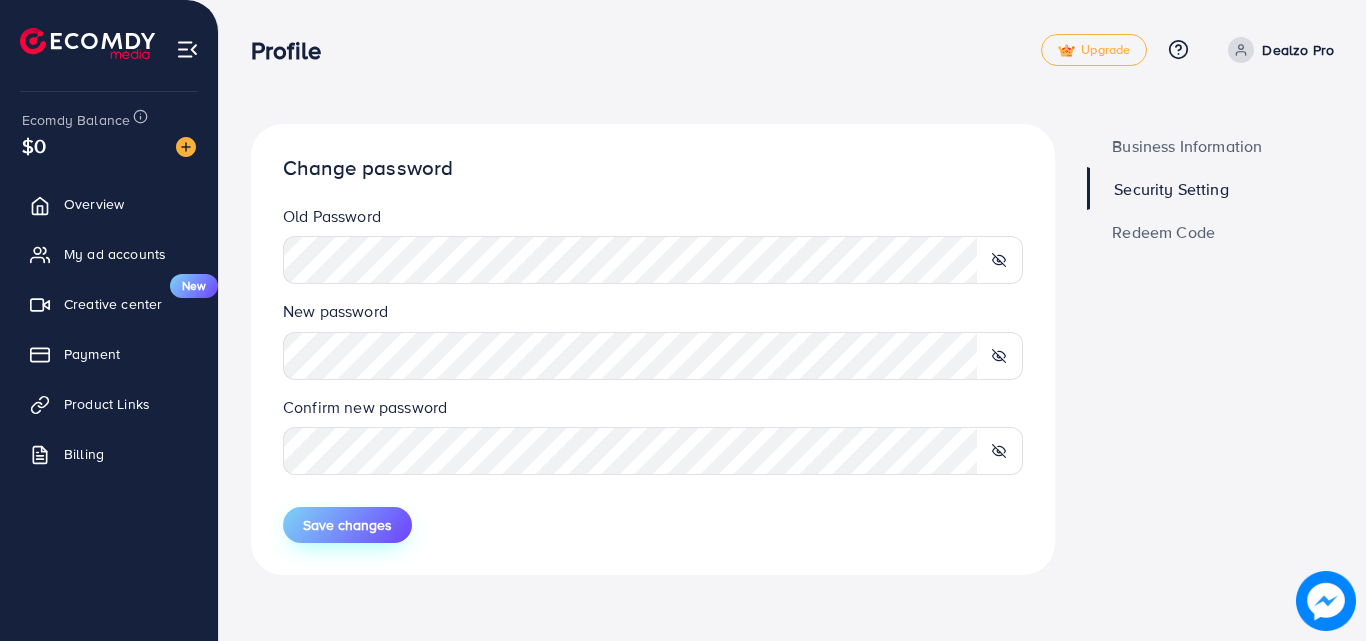 click on "Save changes" at bounding box center [347, 525] 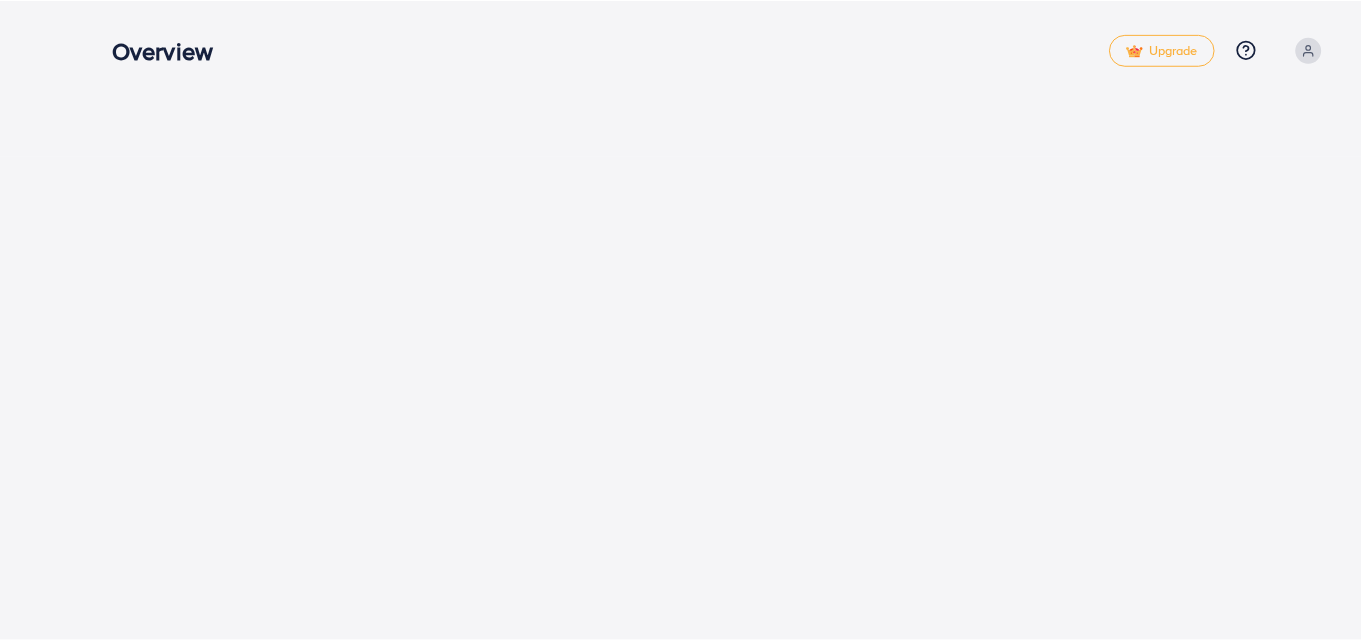 scroll, scrollTop: 0, scrollLeft: 0, axis: both 